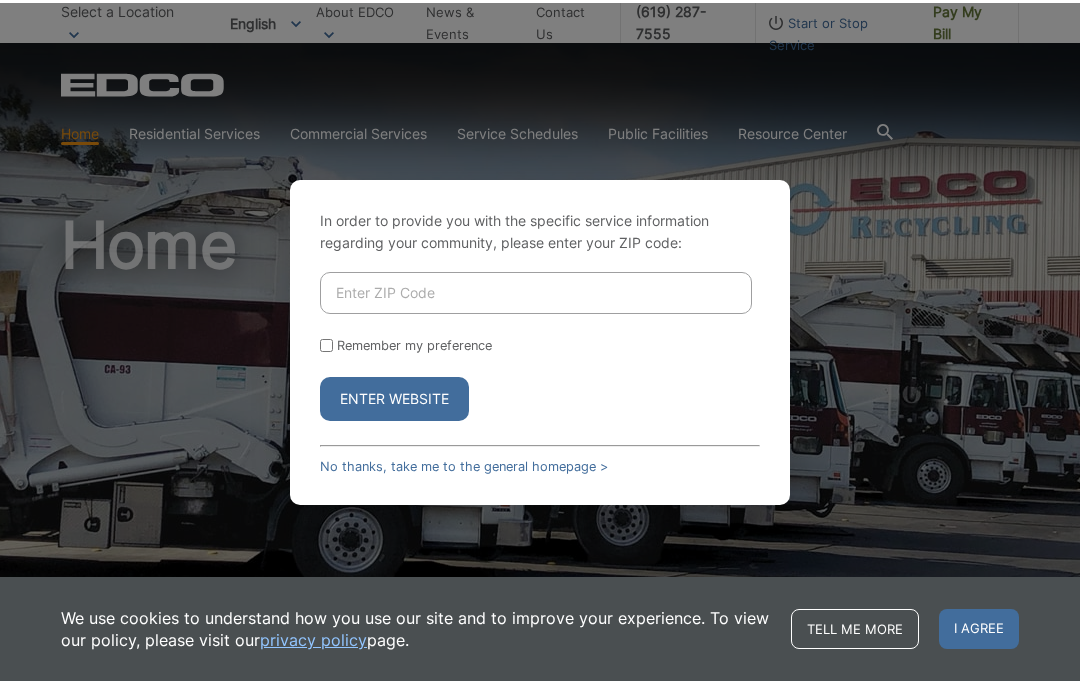 scroll, scrollTop: 0, scrollLeft: 0, axis: both 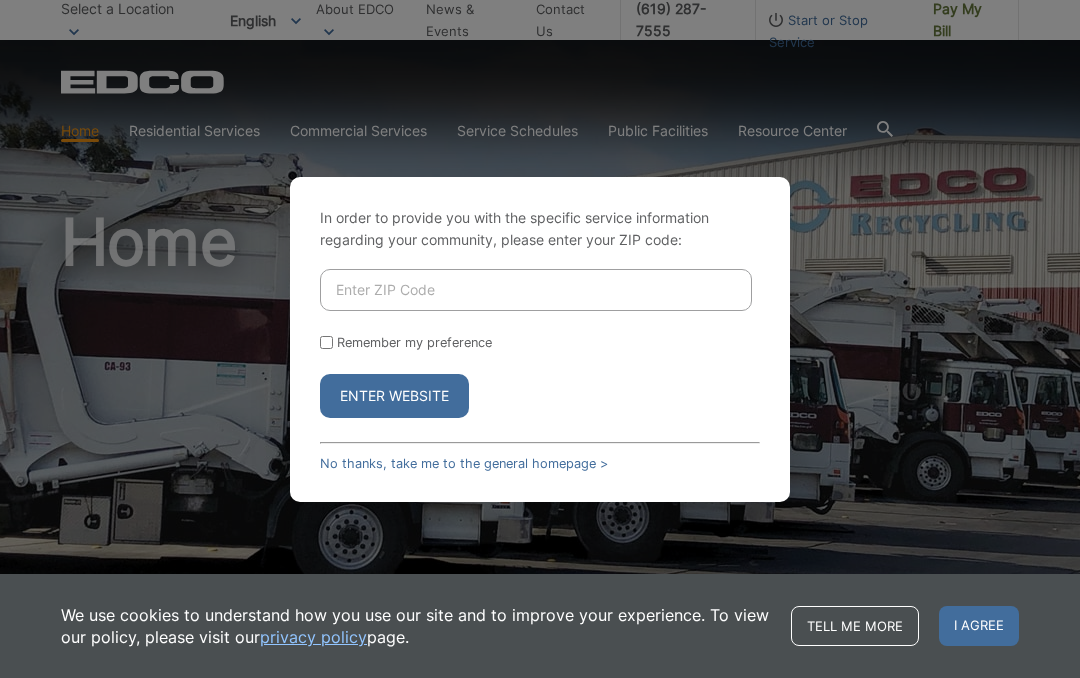 click at bounding box center [536, 290] 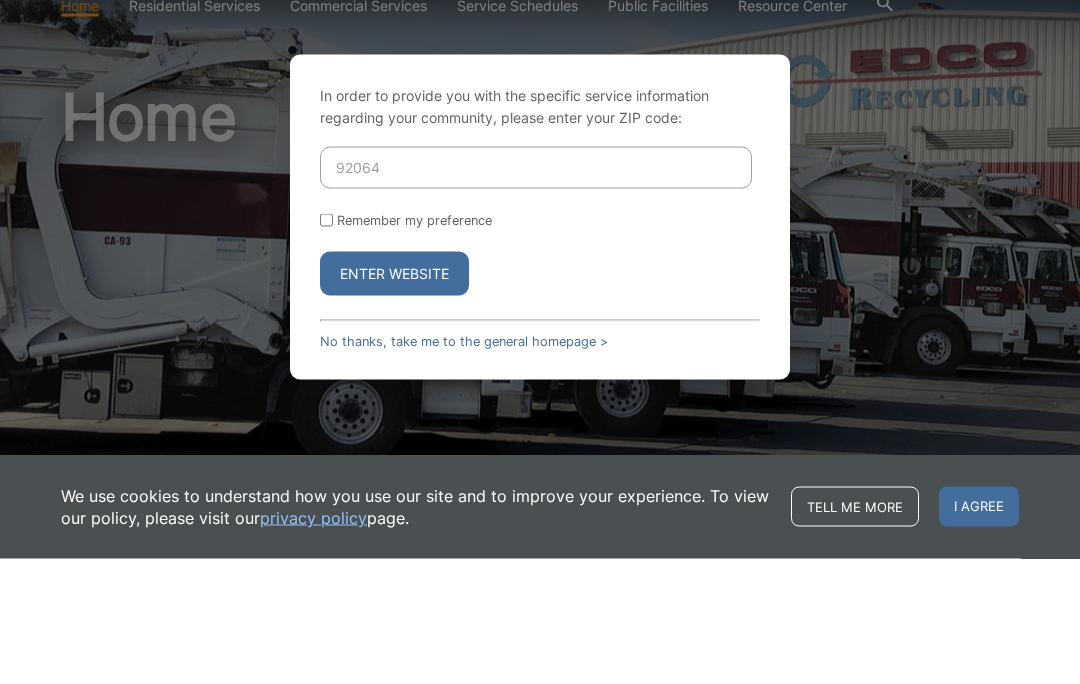 type on "92064" 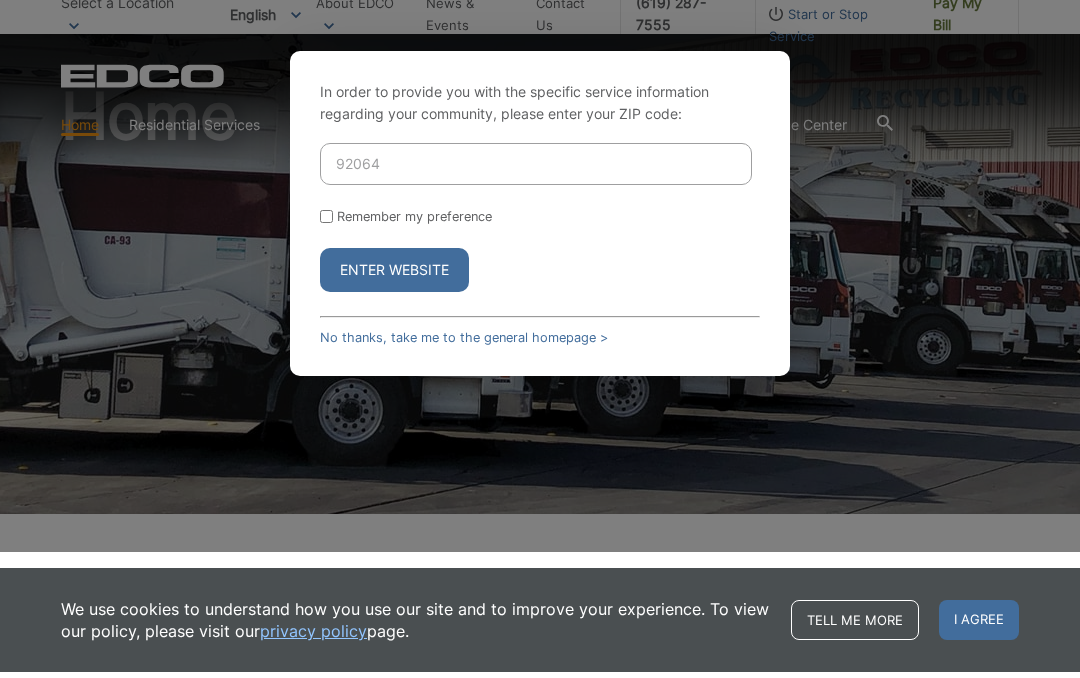 scroll, scrollTop: 126, scrollLeft: 0, axis: vertical 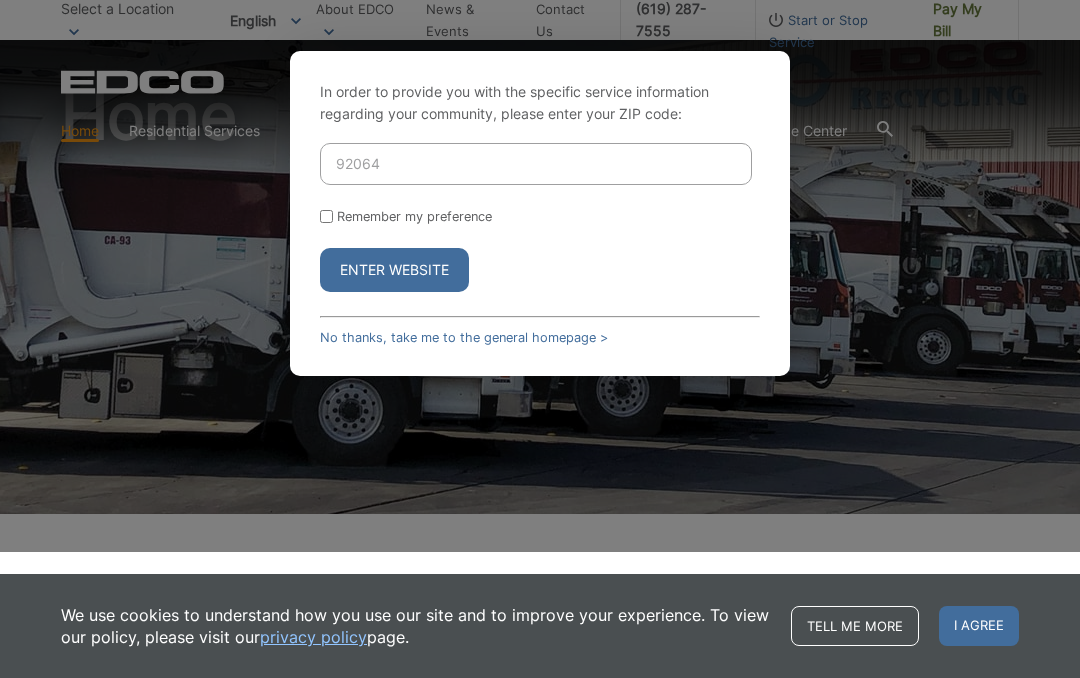 click on "Enter Website" at bounding box center (394, 270) 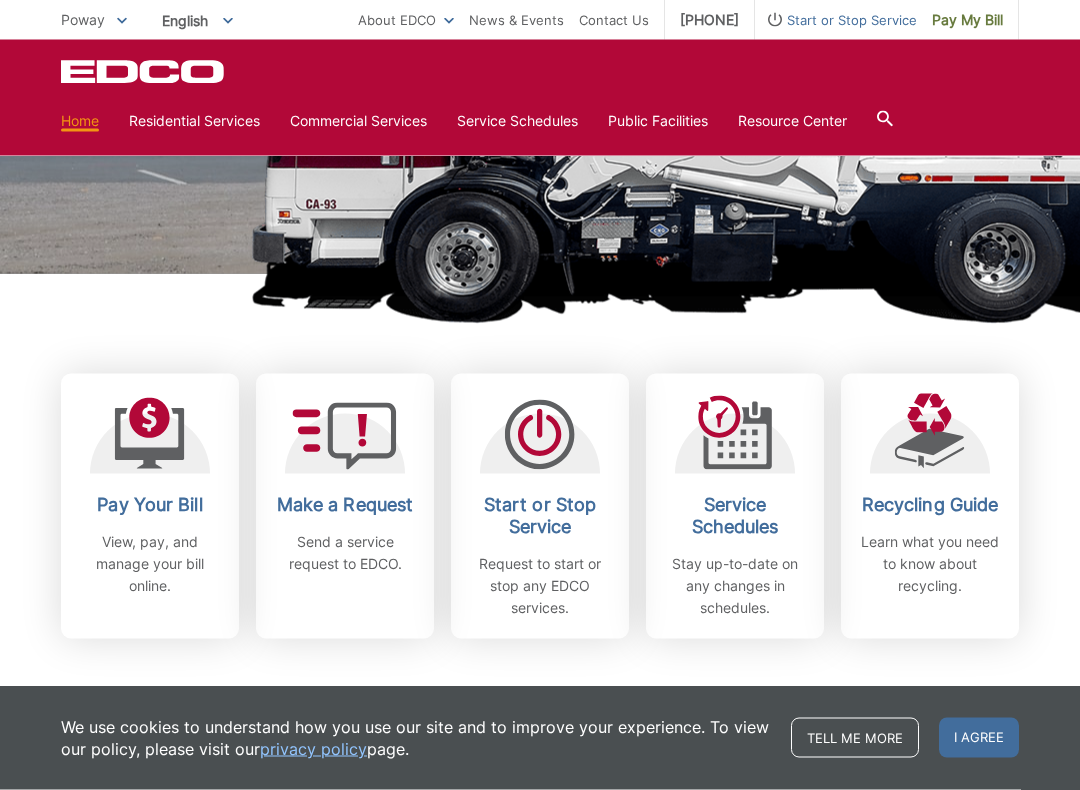 scroll, scrollTop: 425, scrollLeft: 0, axis: vertical 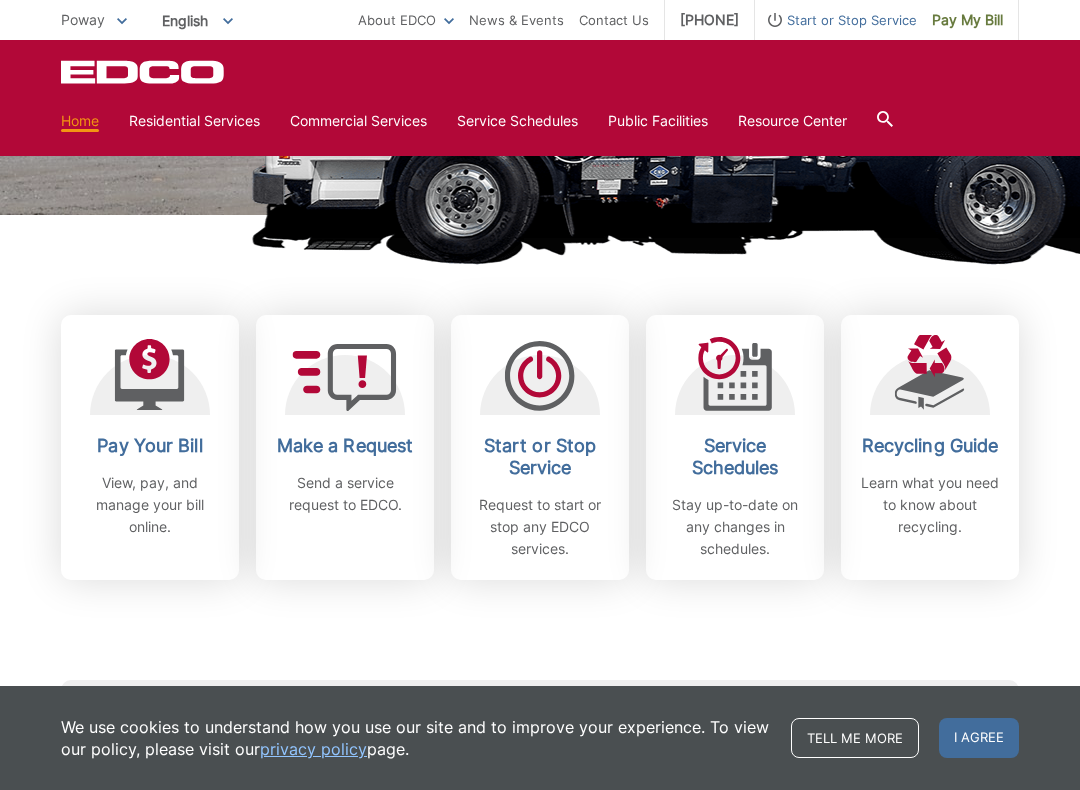 click 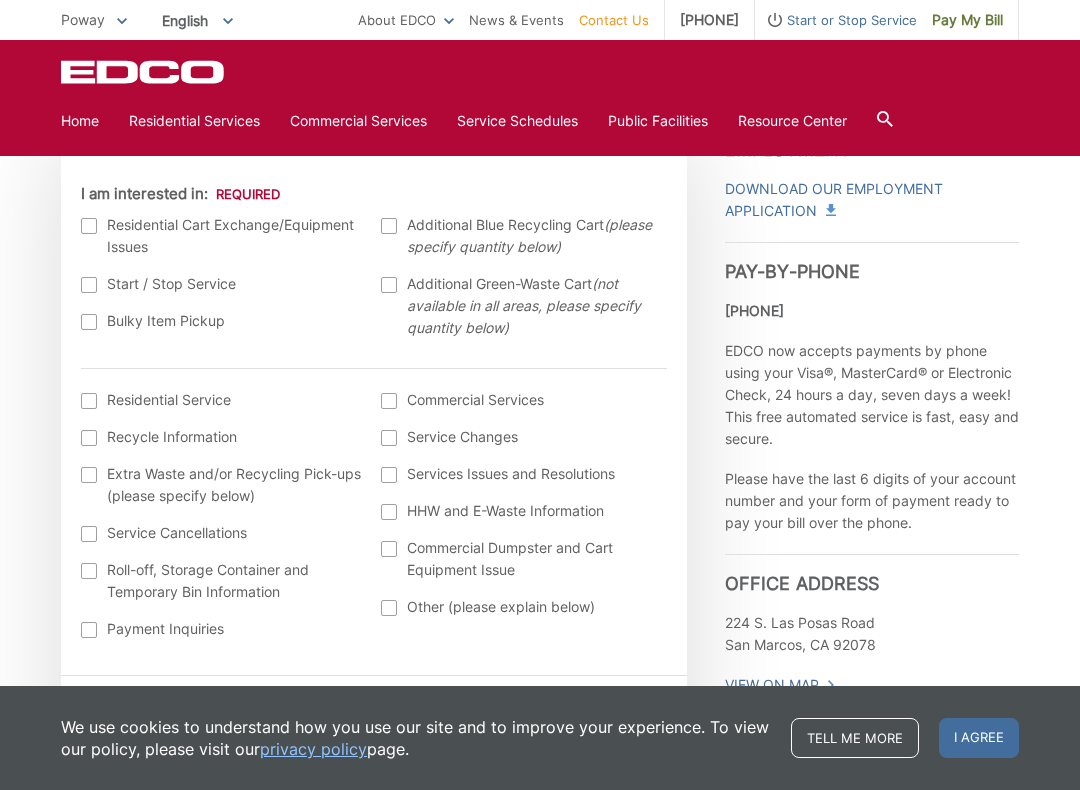 scroll, scrollTop: 627, scrollLeft: 0, axis: vertical 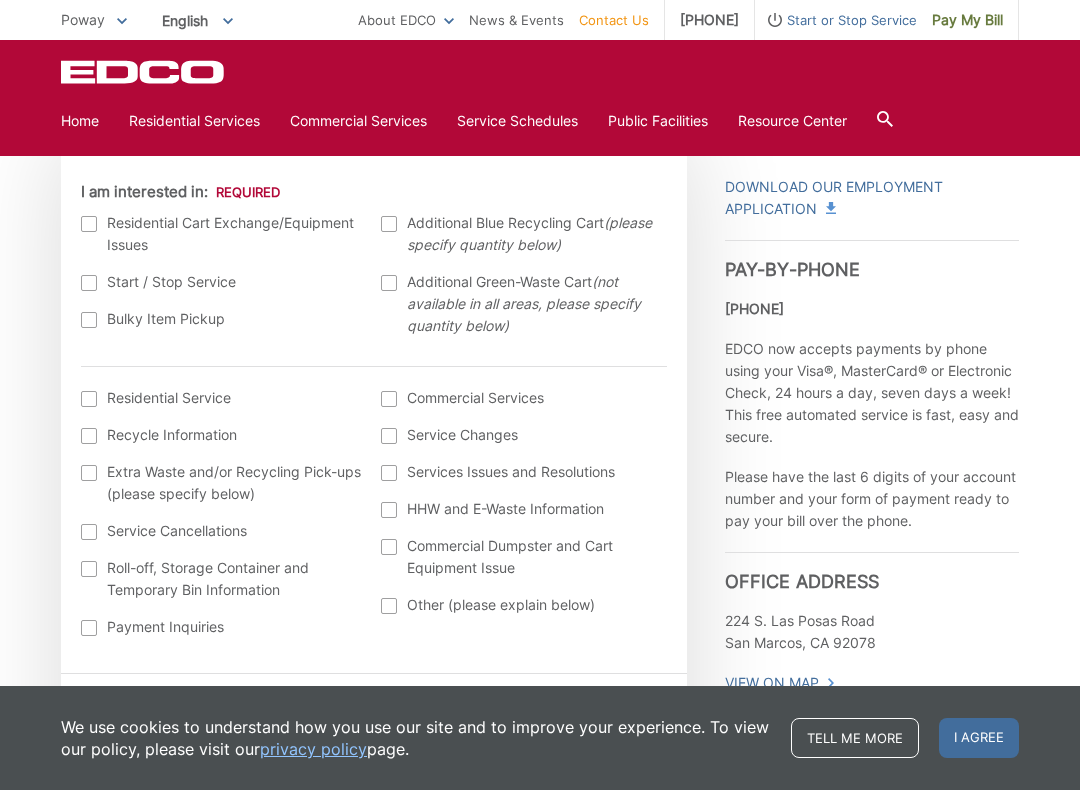 click on "I agree" at bounding box center (979, 738) 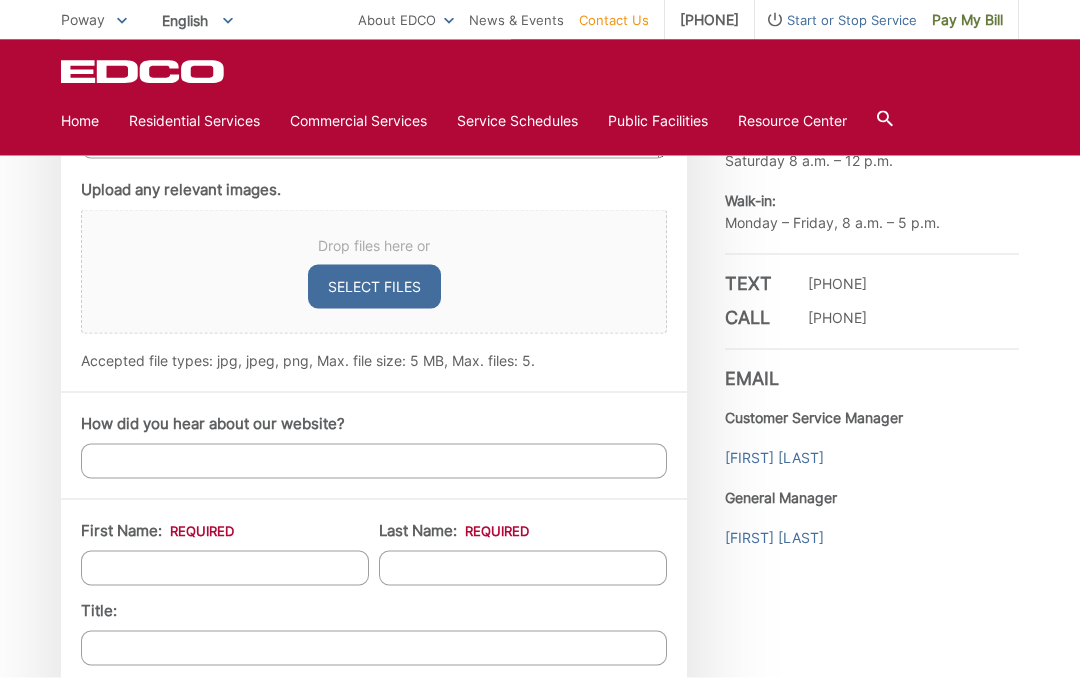 scroll, scrollTop: 1135, scrollLeft: 0, axis: vertical 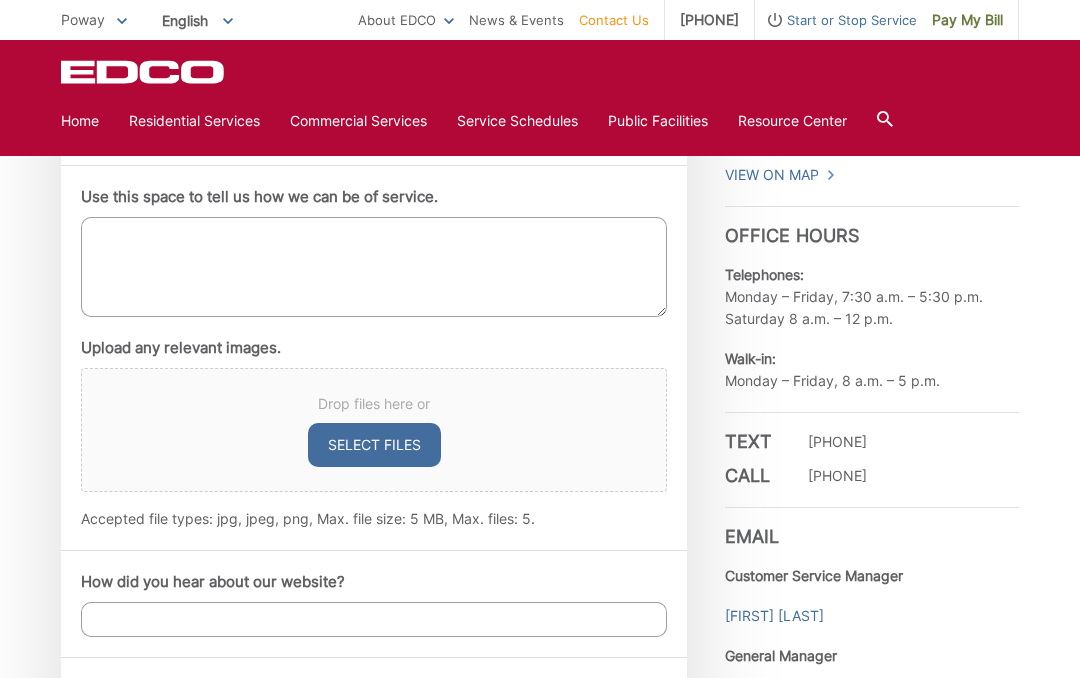 click on "Home" at bounding box center [80, 121] 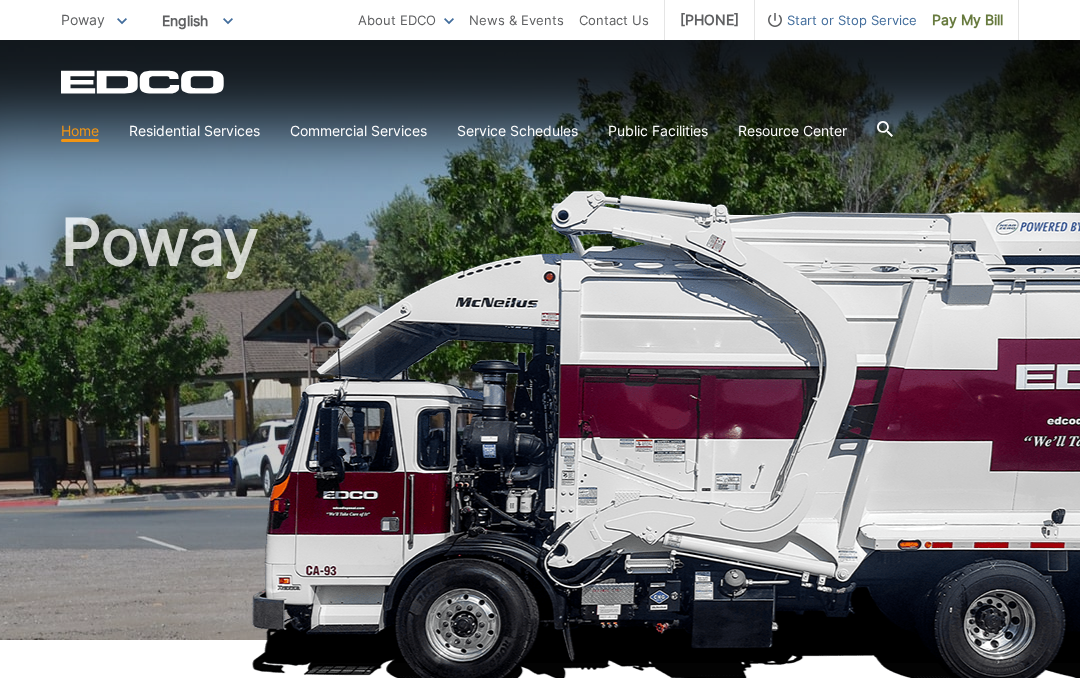 scroll, scrollTop: 0, scrollLeft: 0, axis: both 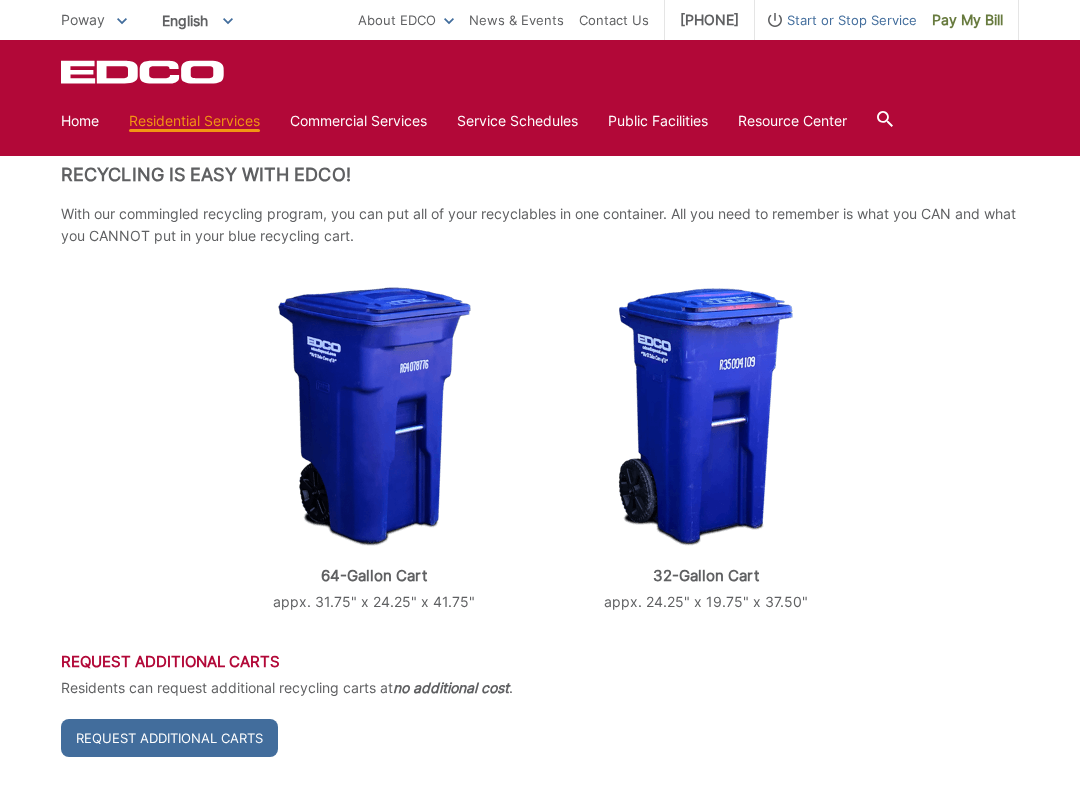 click on "Organic Recycling" at bounding box center (0, 0) 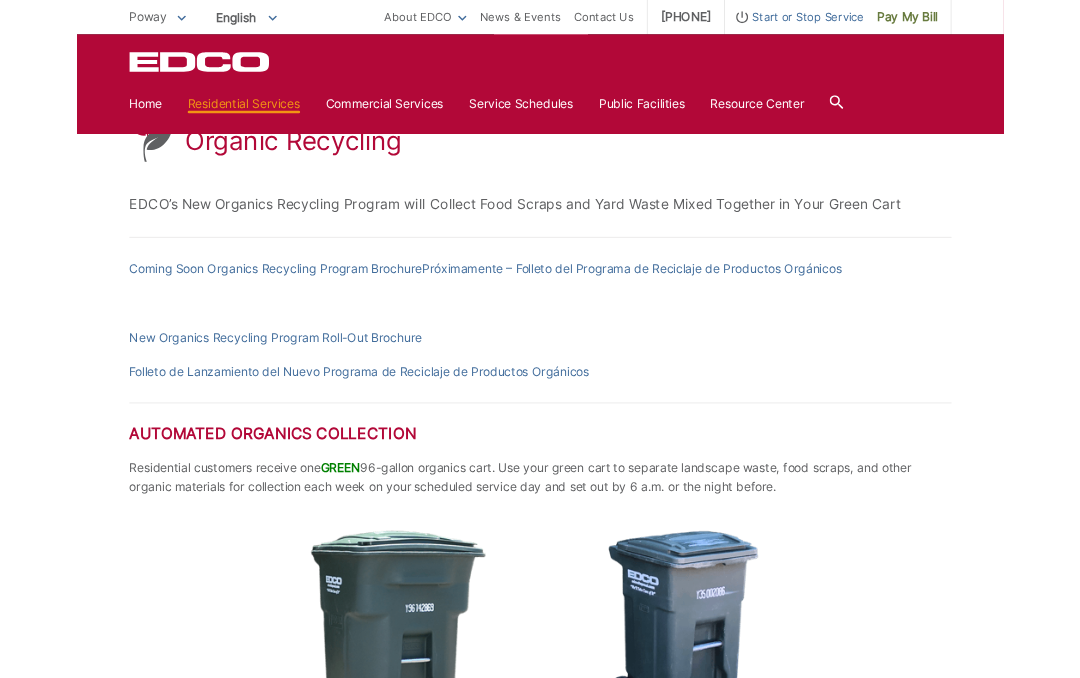 scroll, scrollTop: 587, scrollLeft: 0, axis: vertical 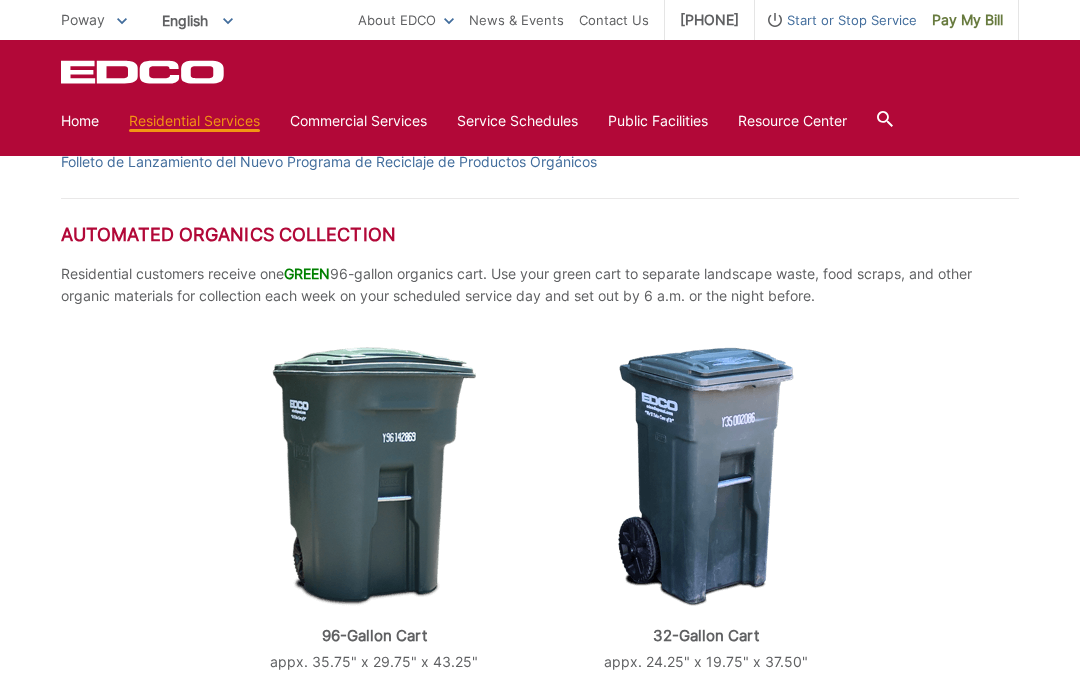 click on "Trash" at bounding box center [0, 0] 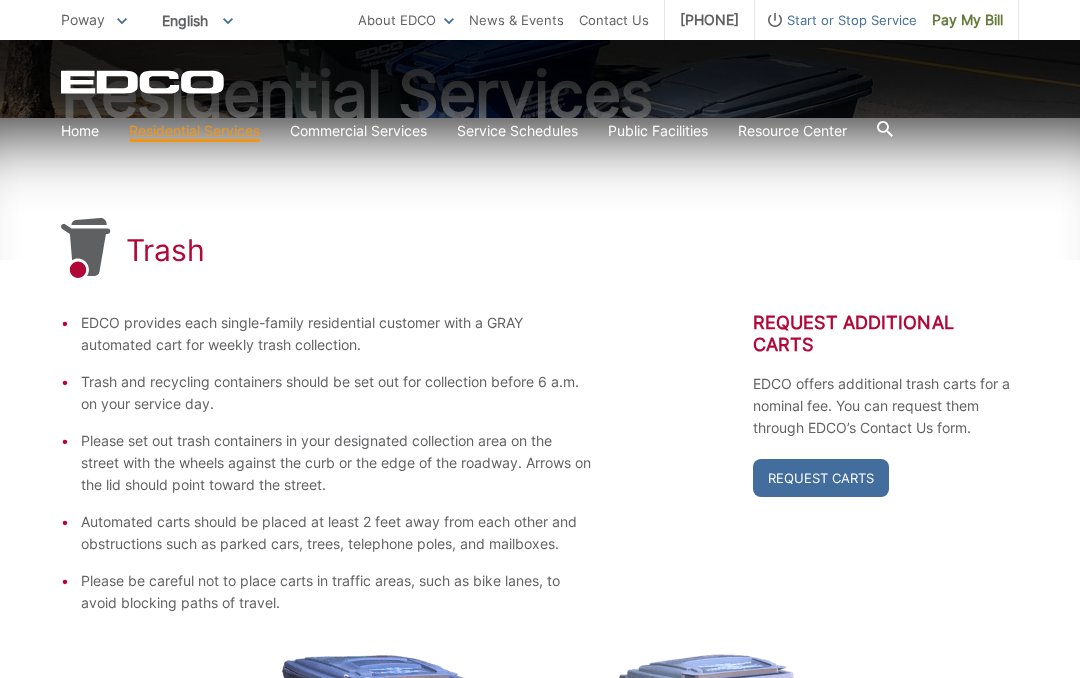 scroll, scrollTop: 198, scrollLeft: 0, axis: vertical 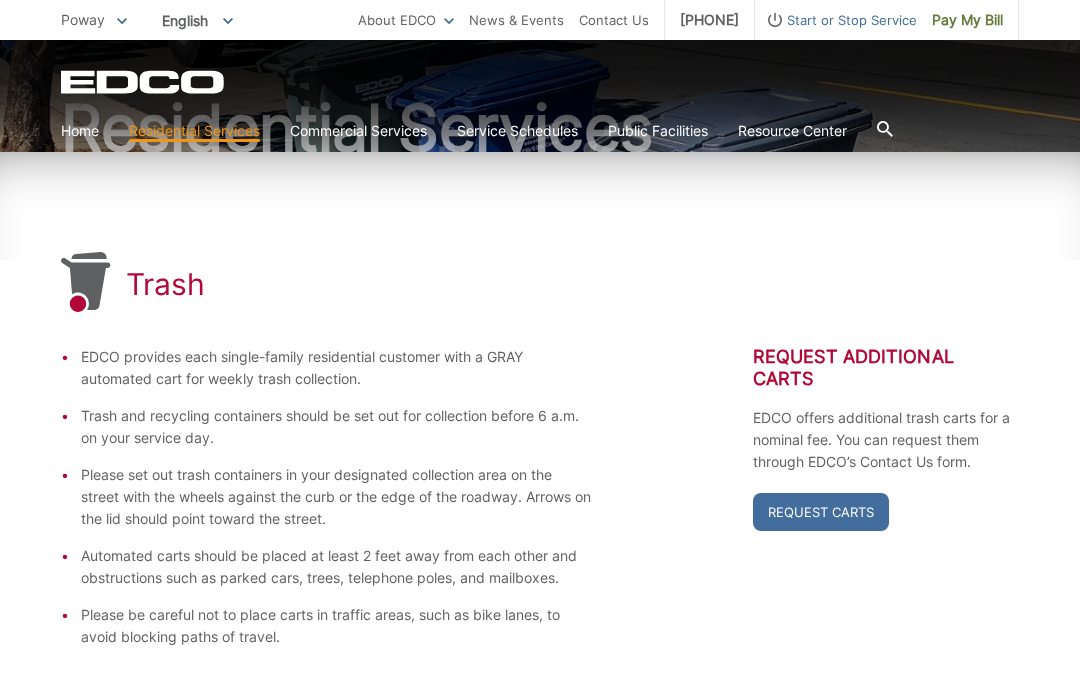 click on "Organic Recycling" at bounding box center (0, 0) 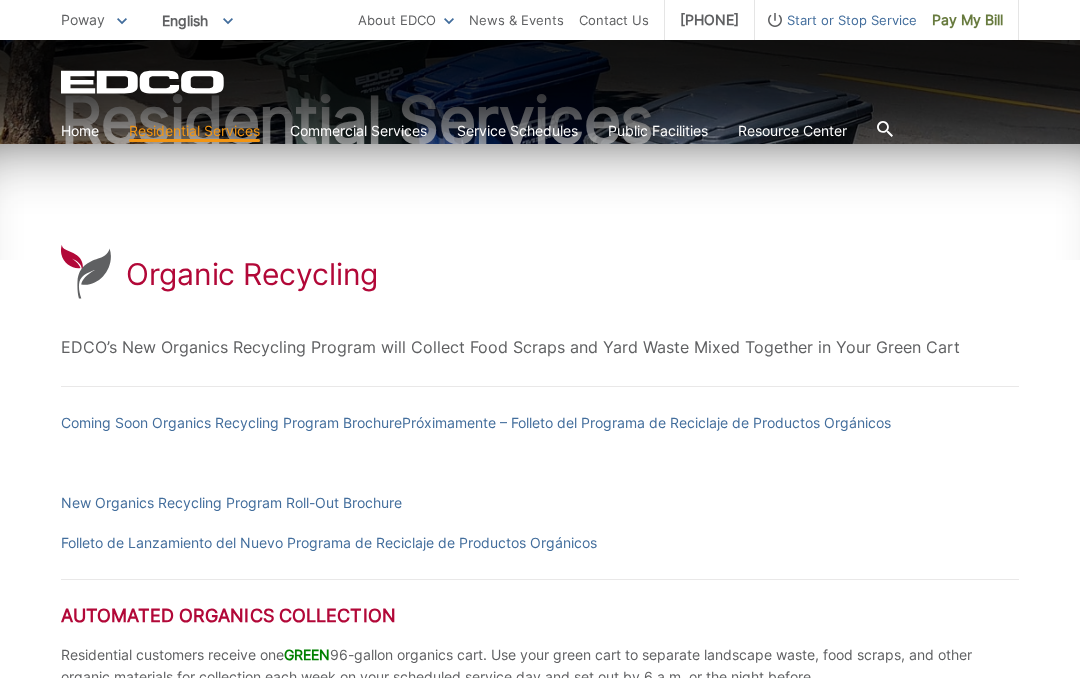 scroll, scrollTop: 176, scrollLeft: 0, axis: vertical 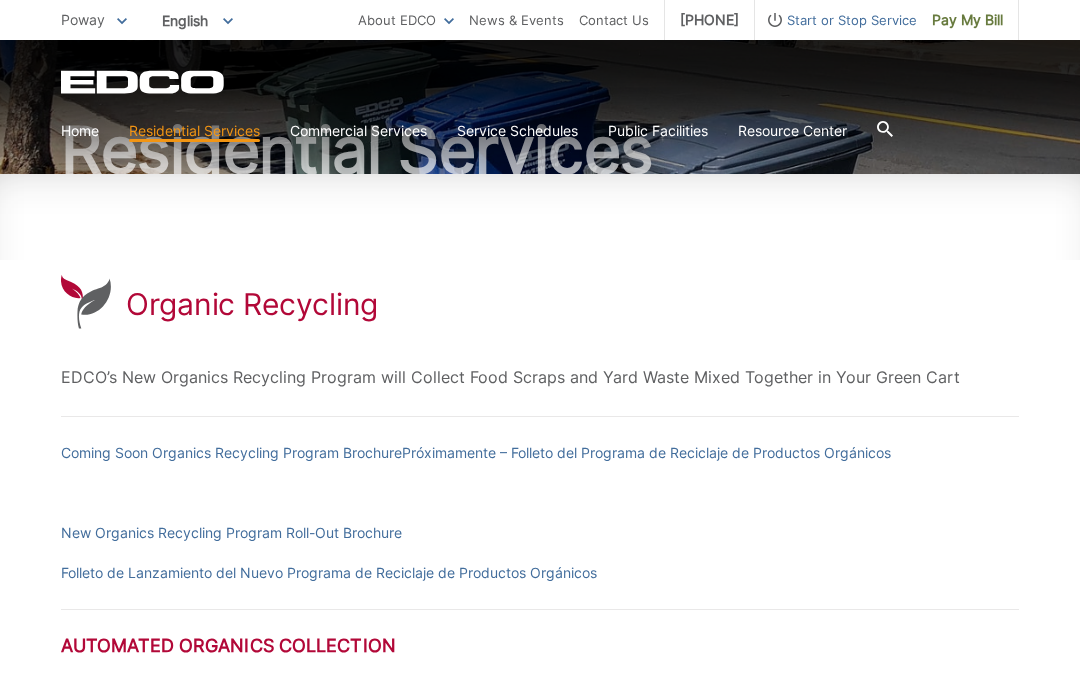 click on "Recycling" at bounding box center (0, 0) 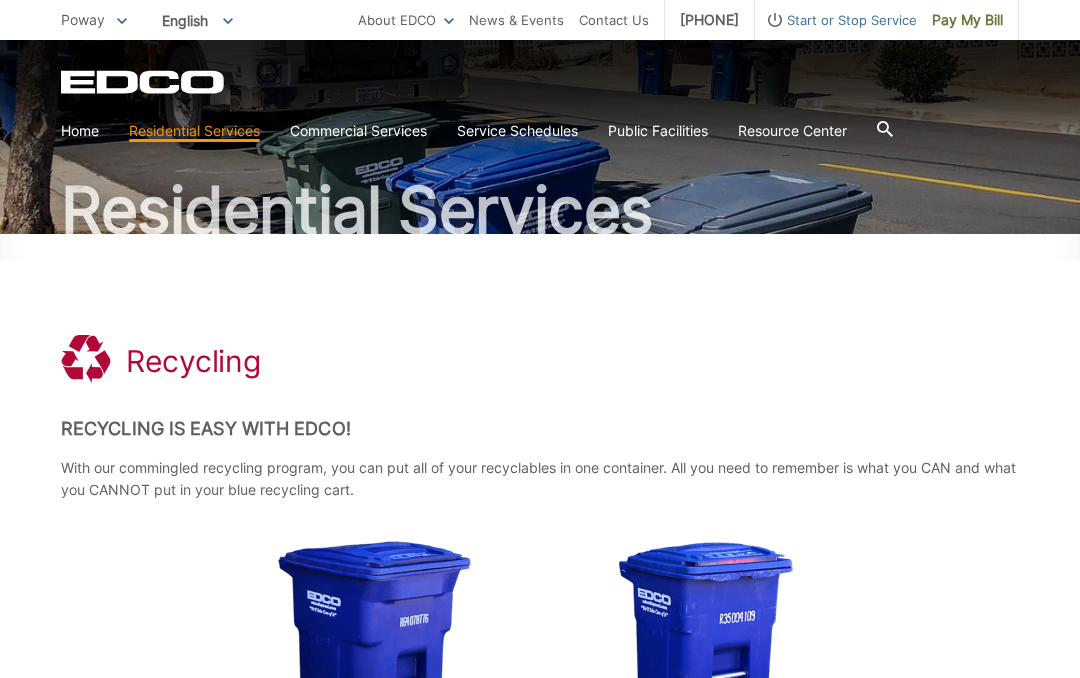 scroll, scrollTop: 113, scrollLeft: 0, axis: vertical 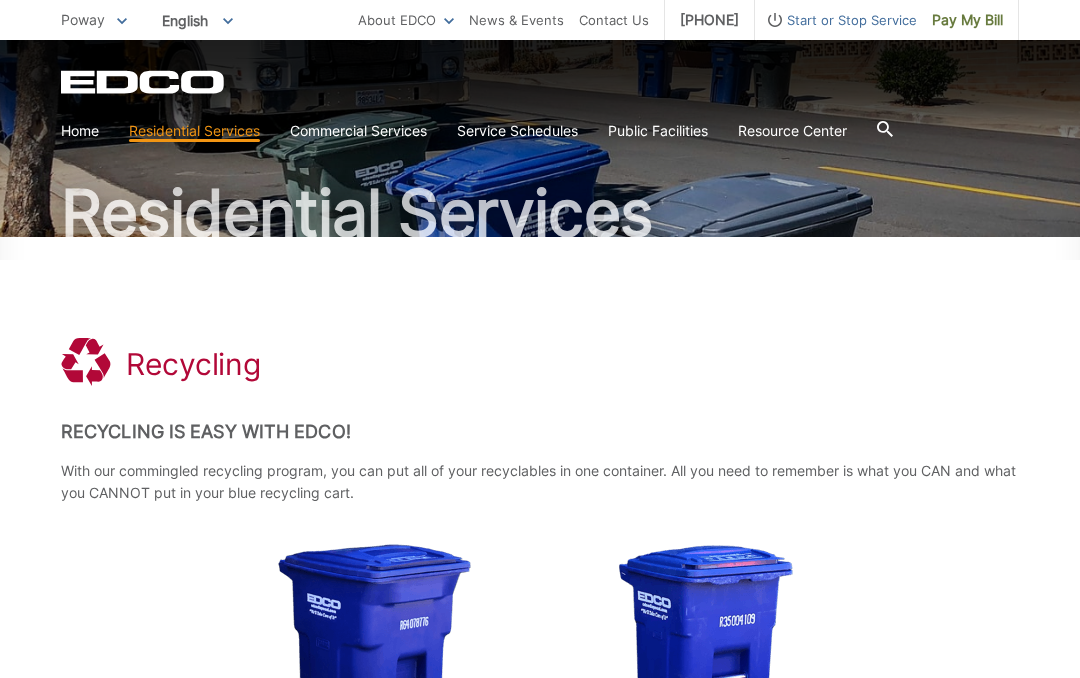 click on "Commercial Services" at bounding box center (0, 0) 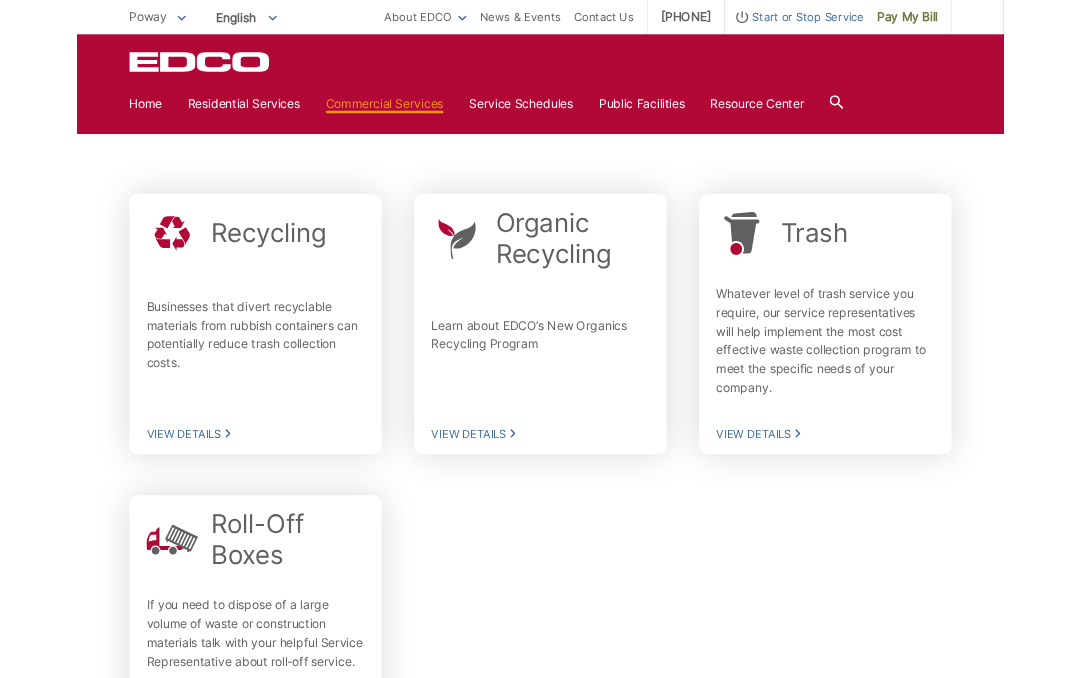 scroll, scrollTop: 367, scrollLeft: 0, axis: vertical 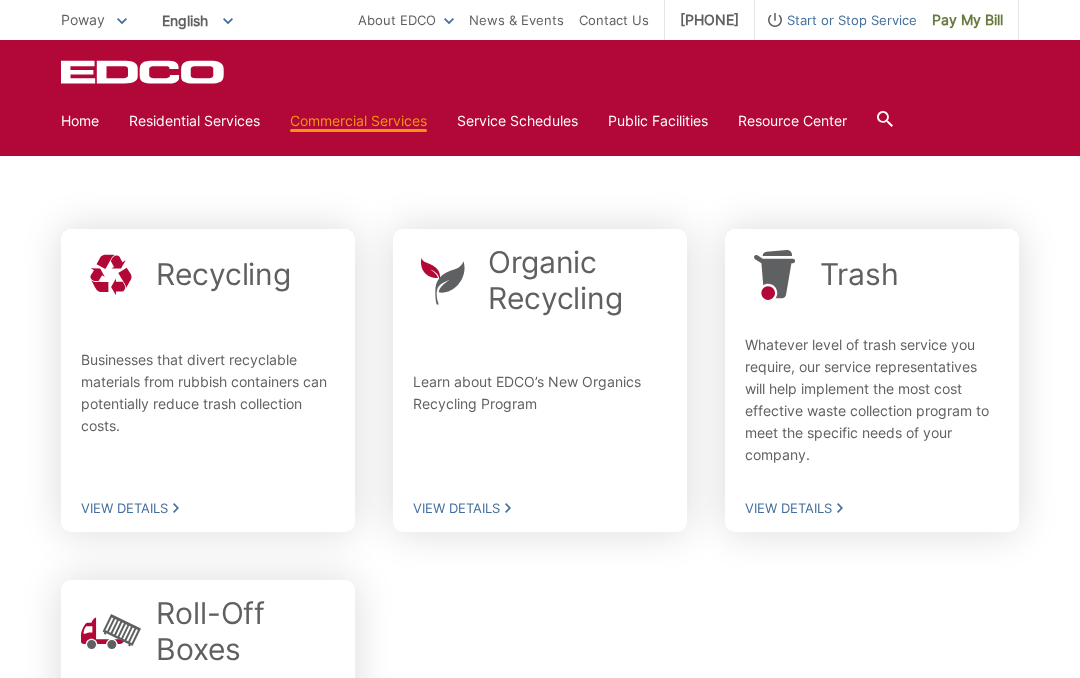click on ".st0{fill-rule:evenodd;clip-rule:evenodd;fill:#fff}
Recycling
Businesses that divert recyclable materials from rubbish containers can potentially reduce trash collection costs.
Businesses that divert recyclable materials from rubbish containers can potentially reduce trash collection costs.
View Details" at bounding box center [208, 380] 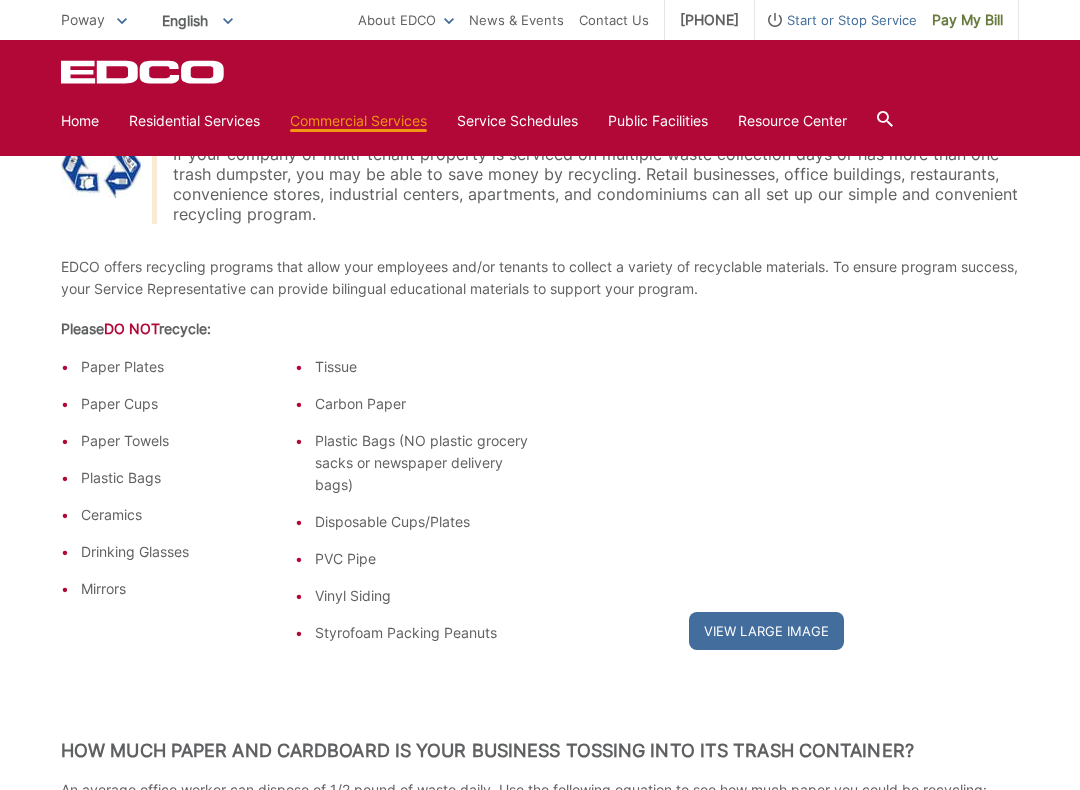 scroll, scrollTop: 414, scrollLeft: 0, axis: vertical 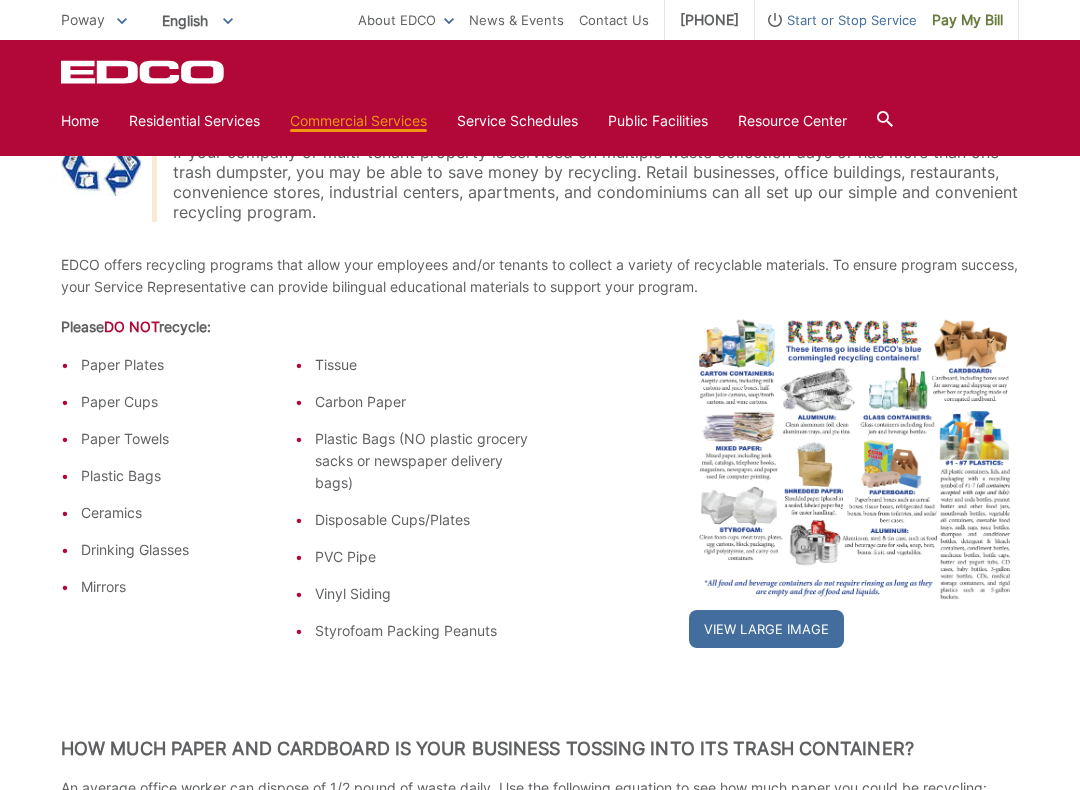 click on "Organic Recycling" at bounding box center (0, 0) 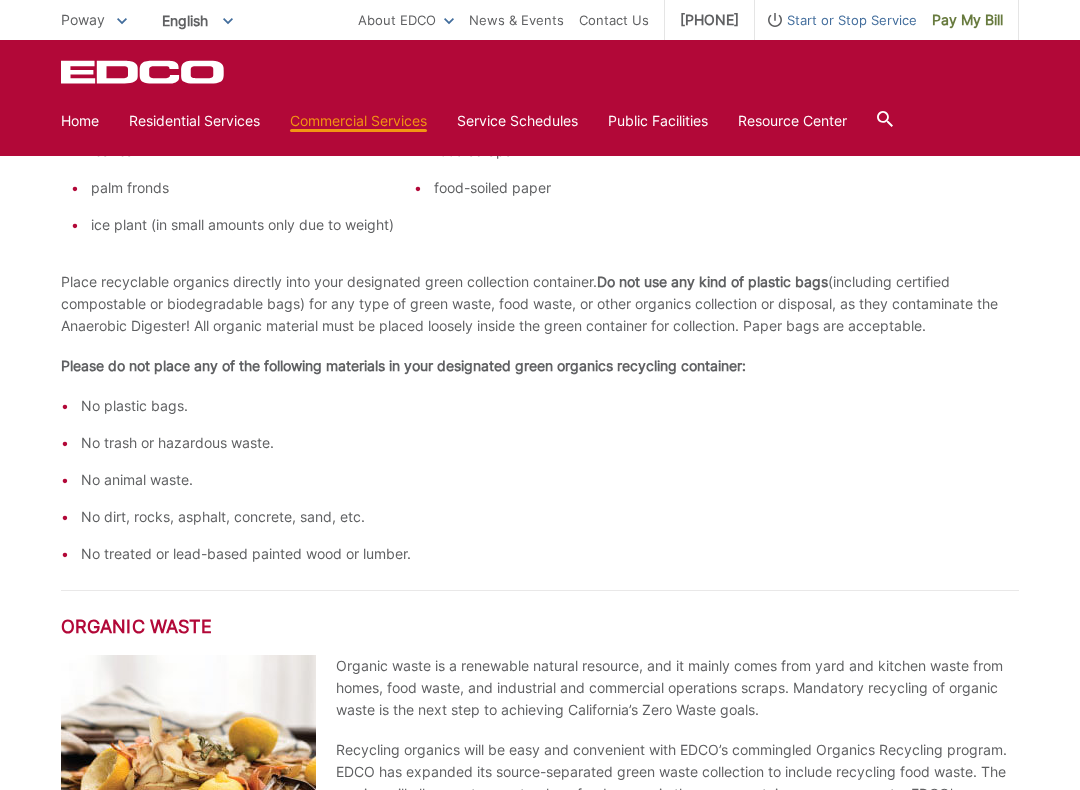 scroll, scrollTop: 1058, scrollLeft: 0, axis: vertical 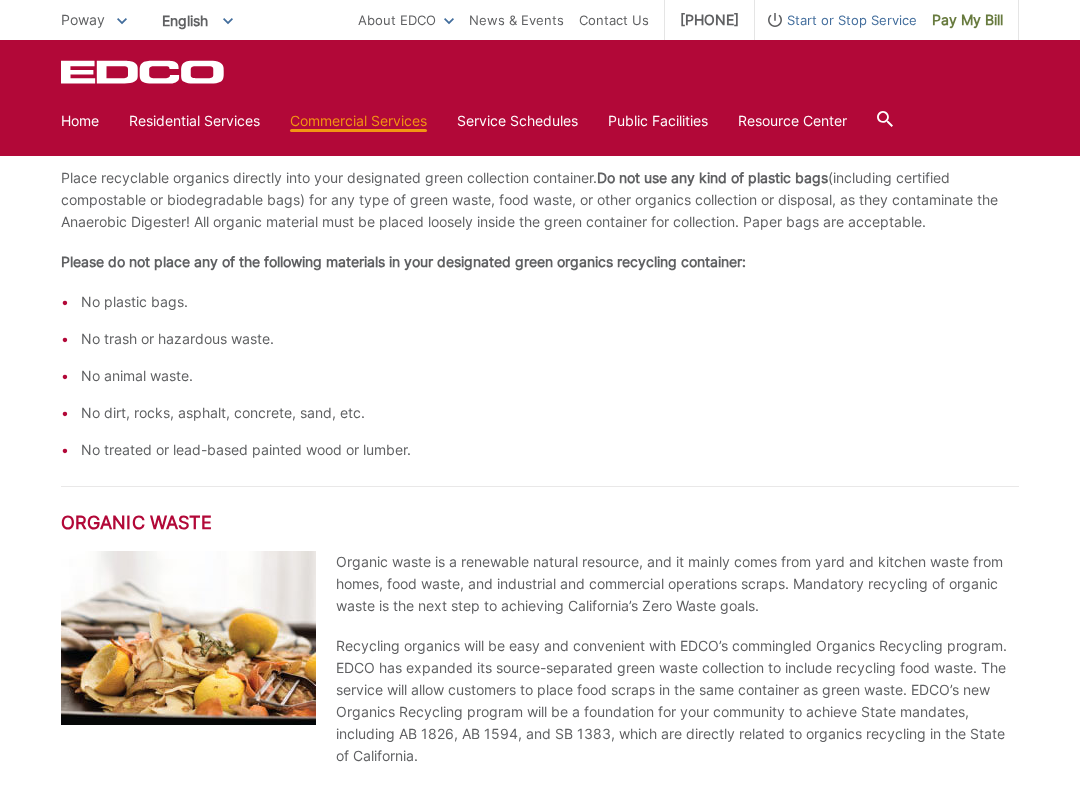 click on "Trash" at bounding box center (0, 0) 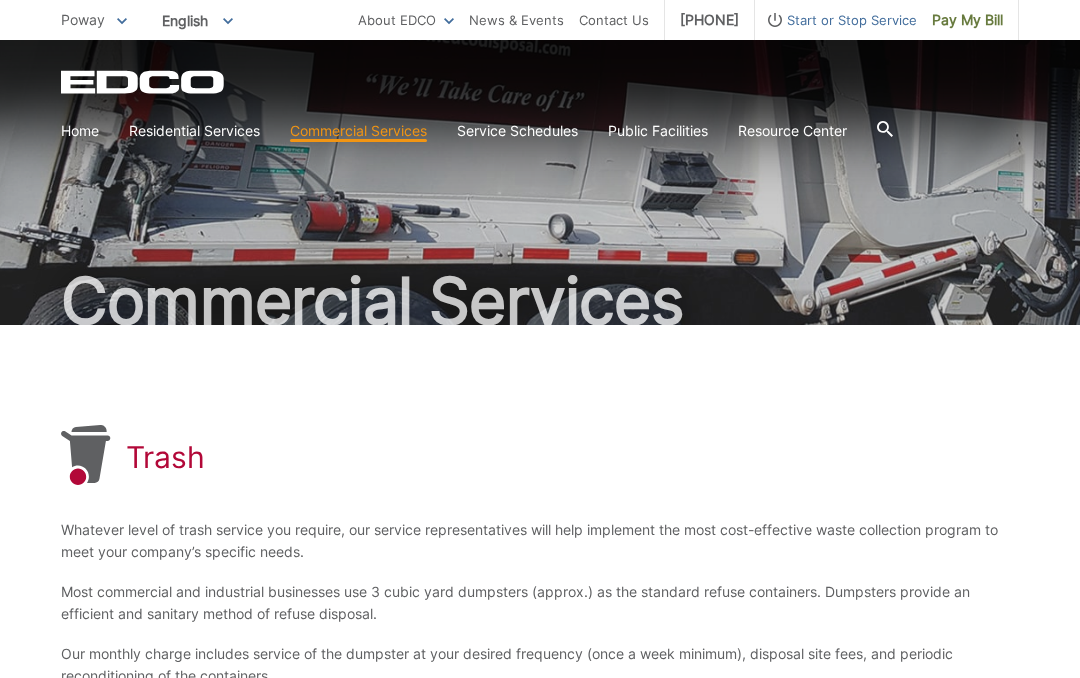 scroll, scrollTop: 0, scrollLeft: 0, axis: both 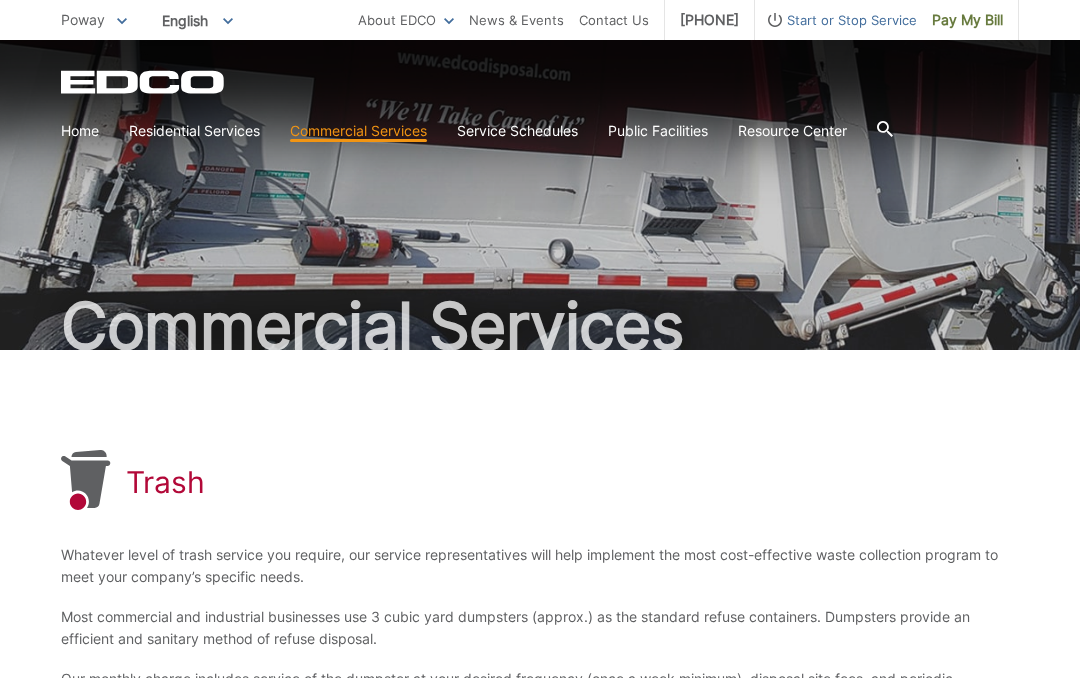 click on "Dumpsters" at bounding box center [0, 0] 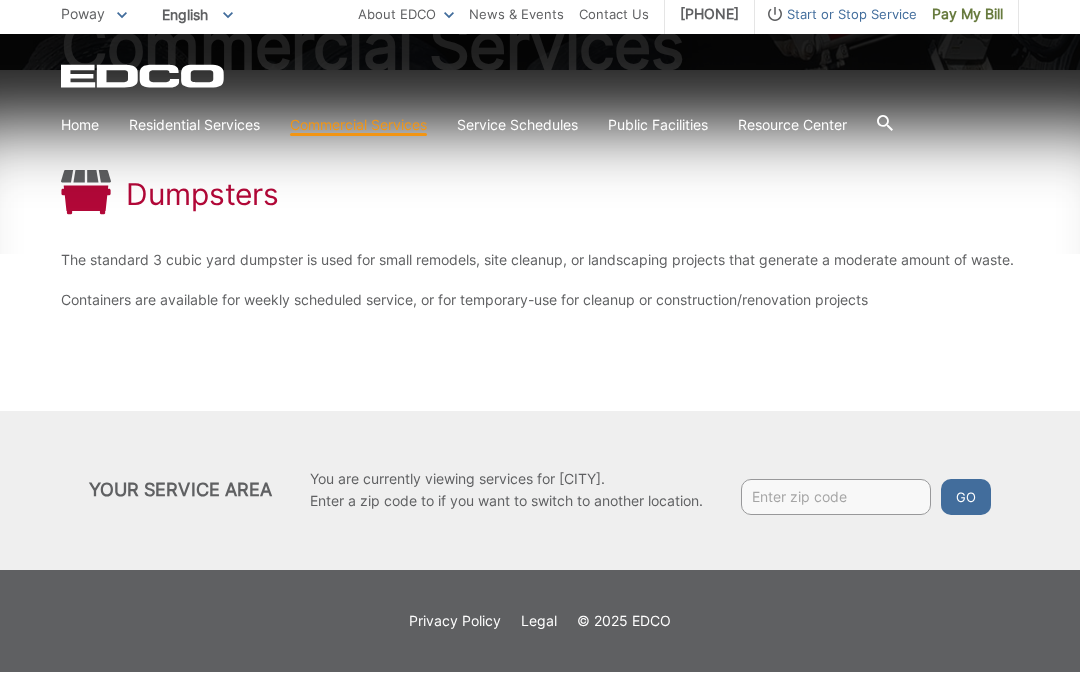 scroll, scrollTop: 296, scrollLeft: 0, axis: vertical 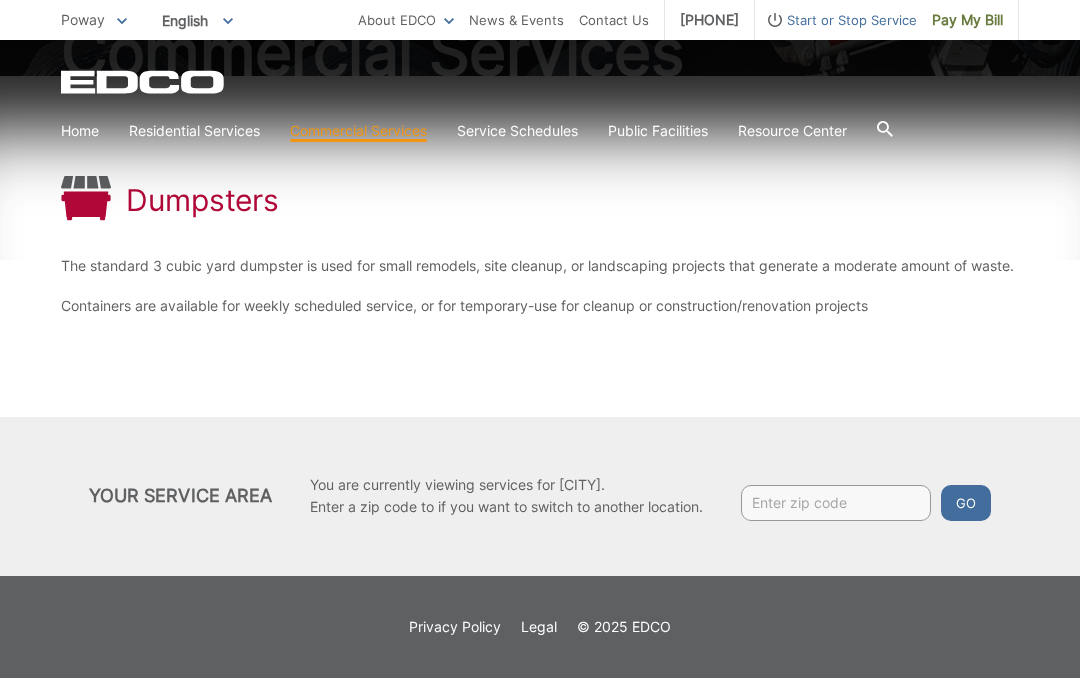 click on "Temporary Dumpster" at bounding box center (0, 0) 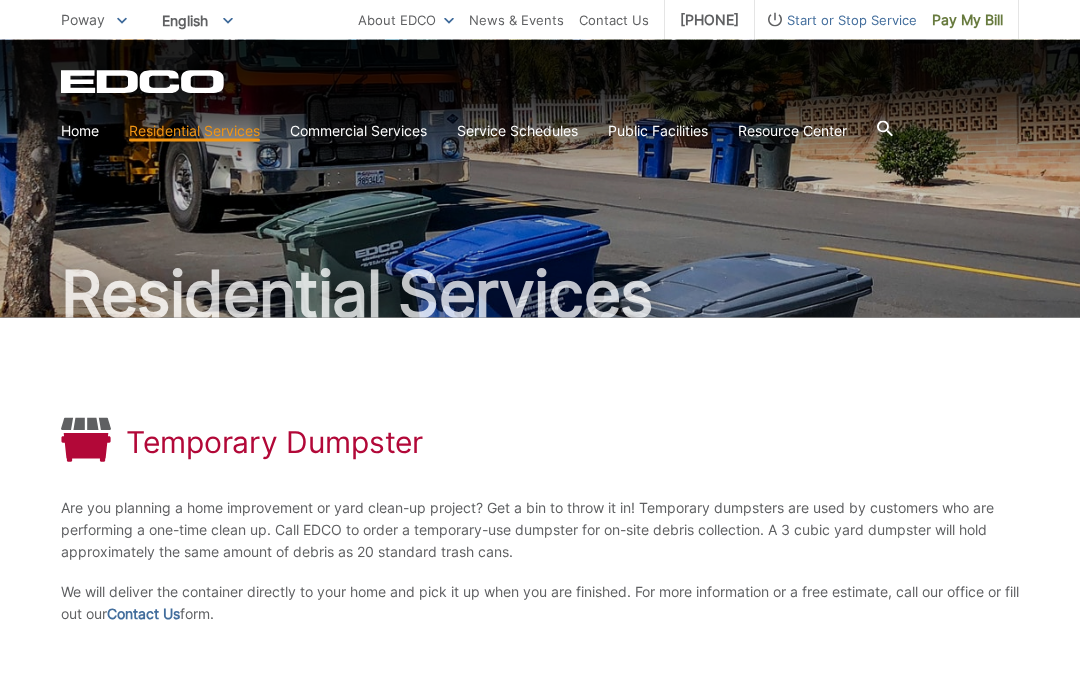 scroll, scrollTop: 0, scrollLeft: 0, axis: both 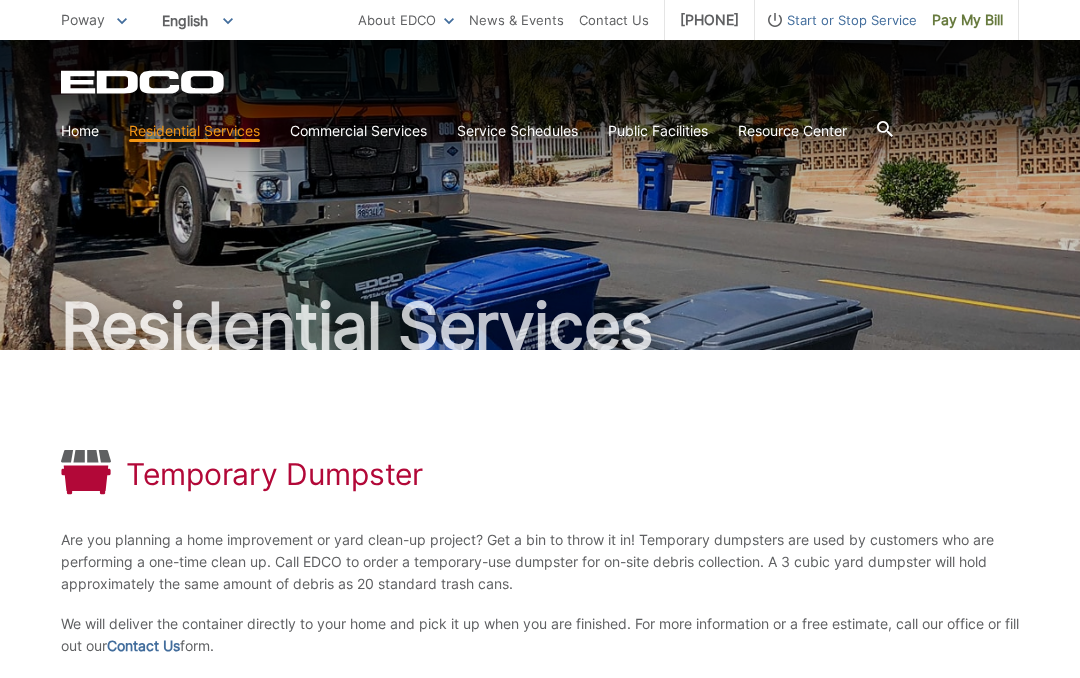 click on "Recycling" at bounding box center [0, 0] 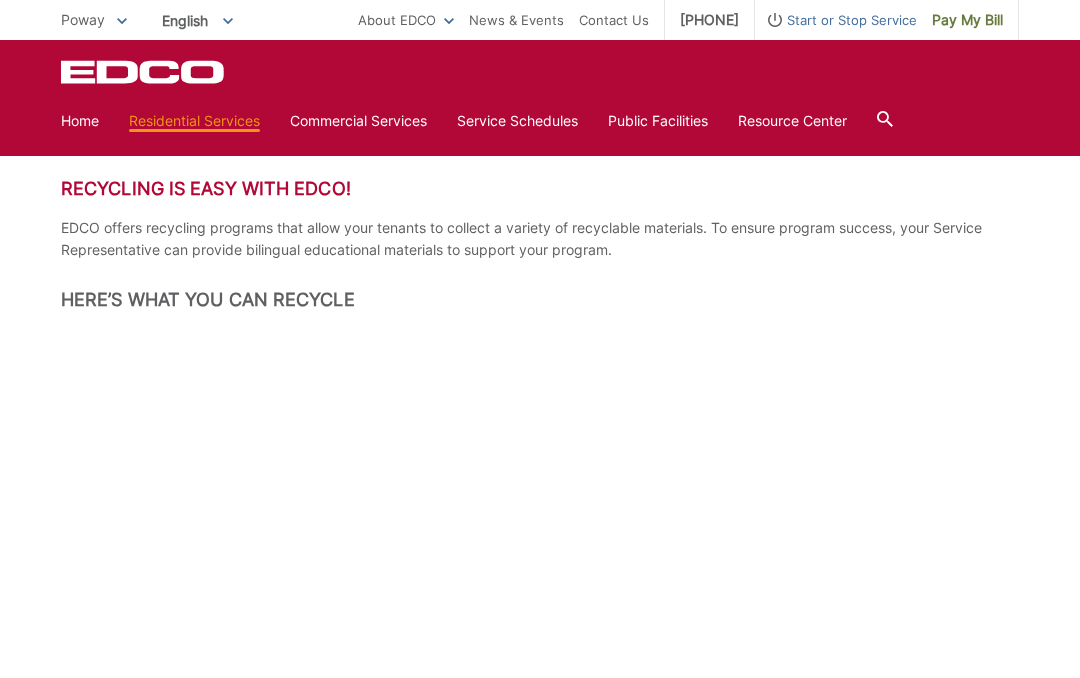 scroll, scrollTop: 297, scrollLeft: 0, axis: vertical 